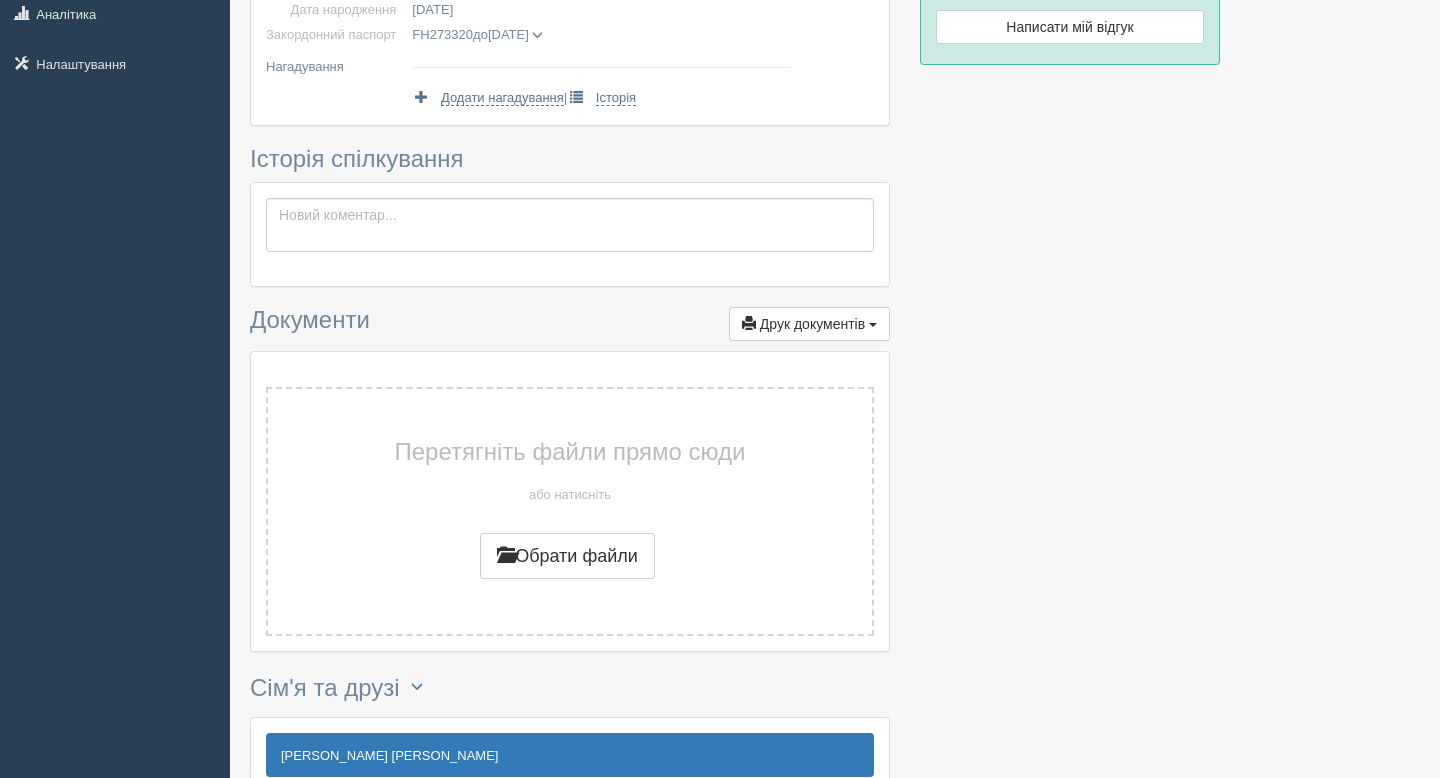 scroll, scrollTop: 0, scrollLeft: 0, axis: both 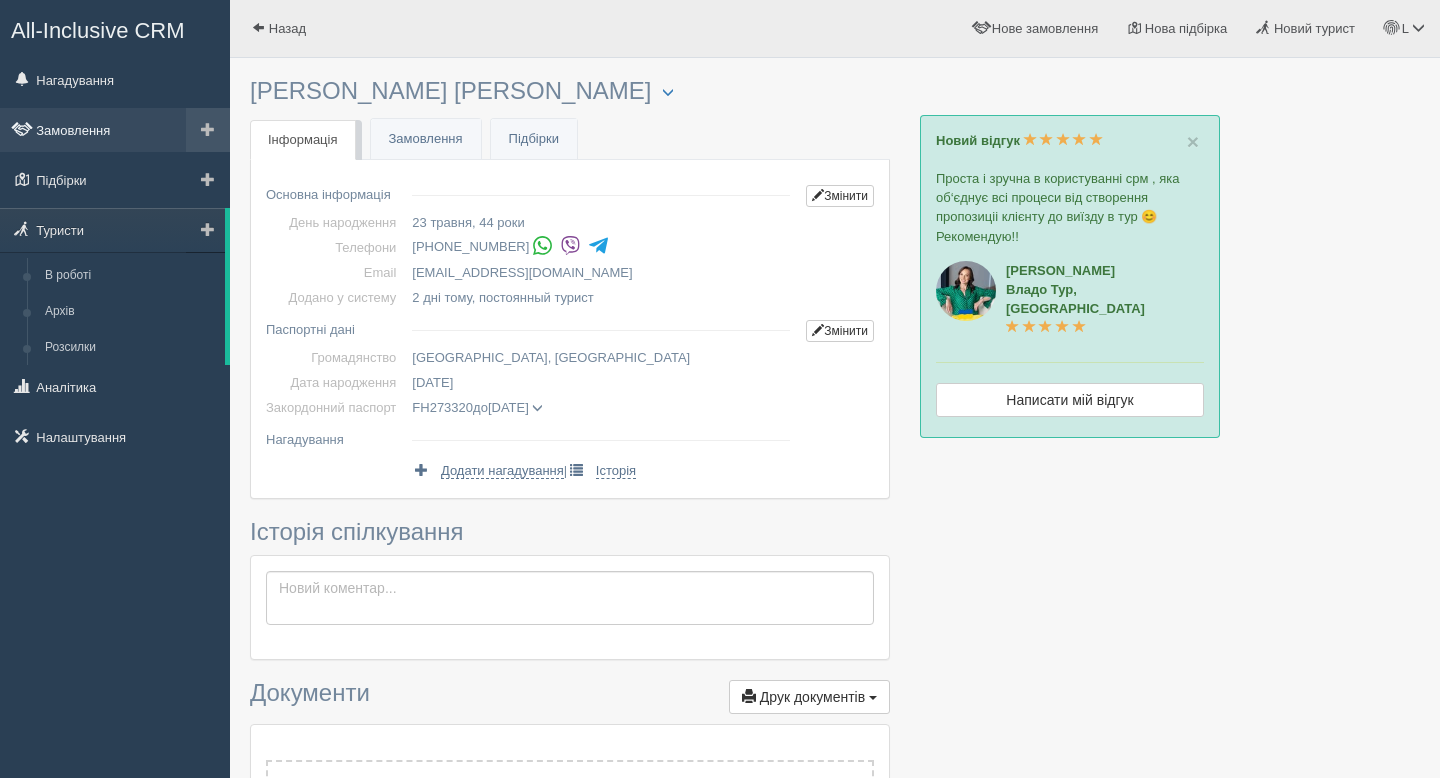 click on "Замовлення" at bounding box center (115, 130) 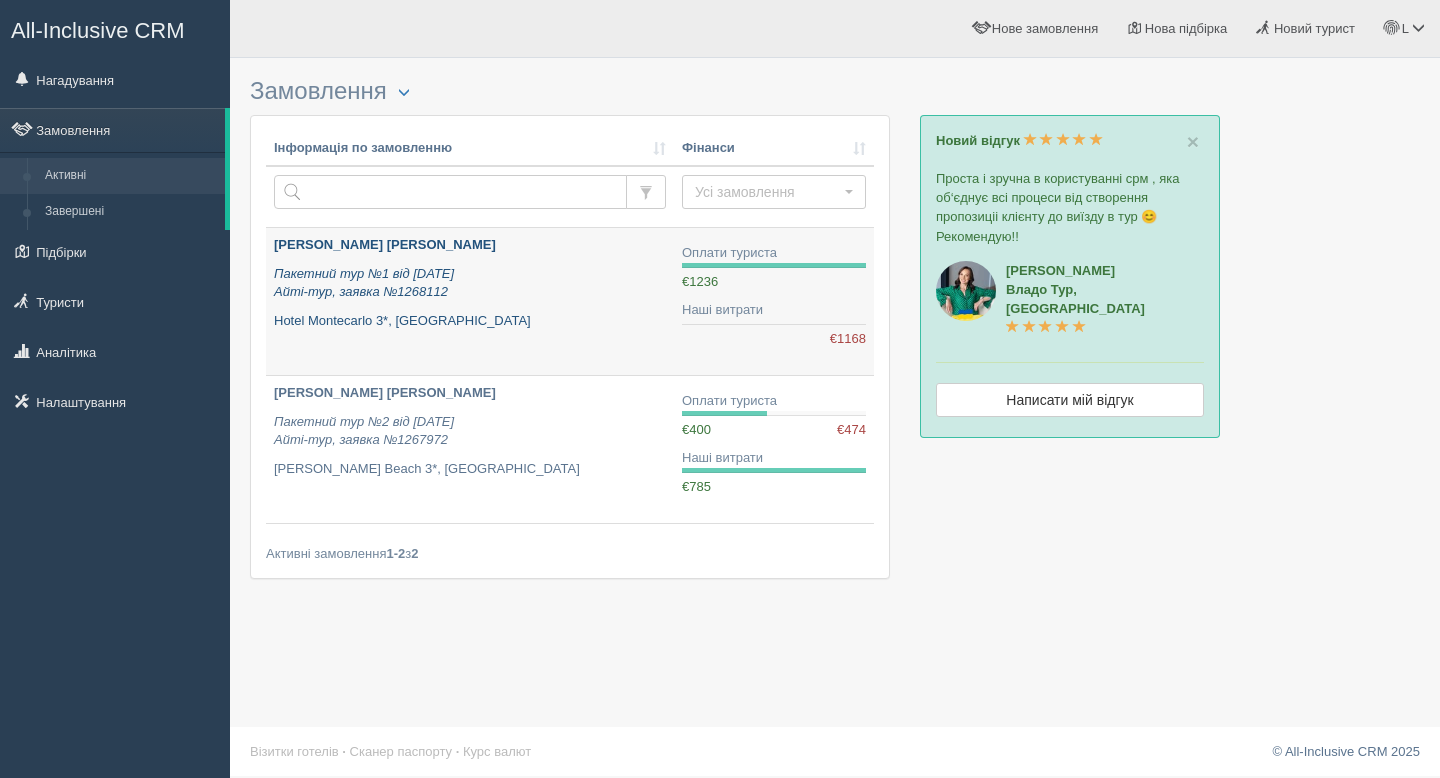 scroll, scrollTop: 0, scrollLeft: 0, axis: both 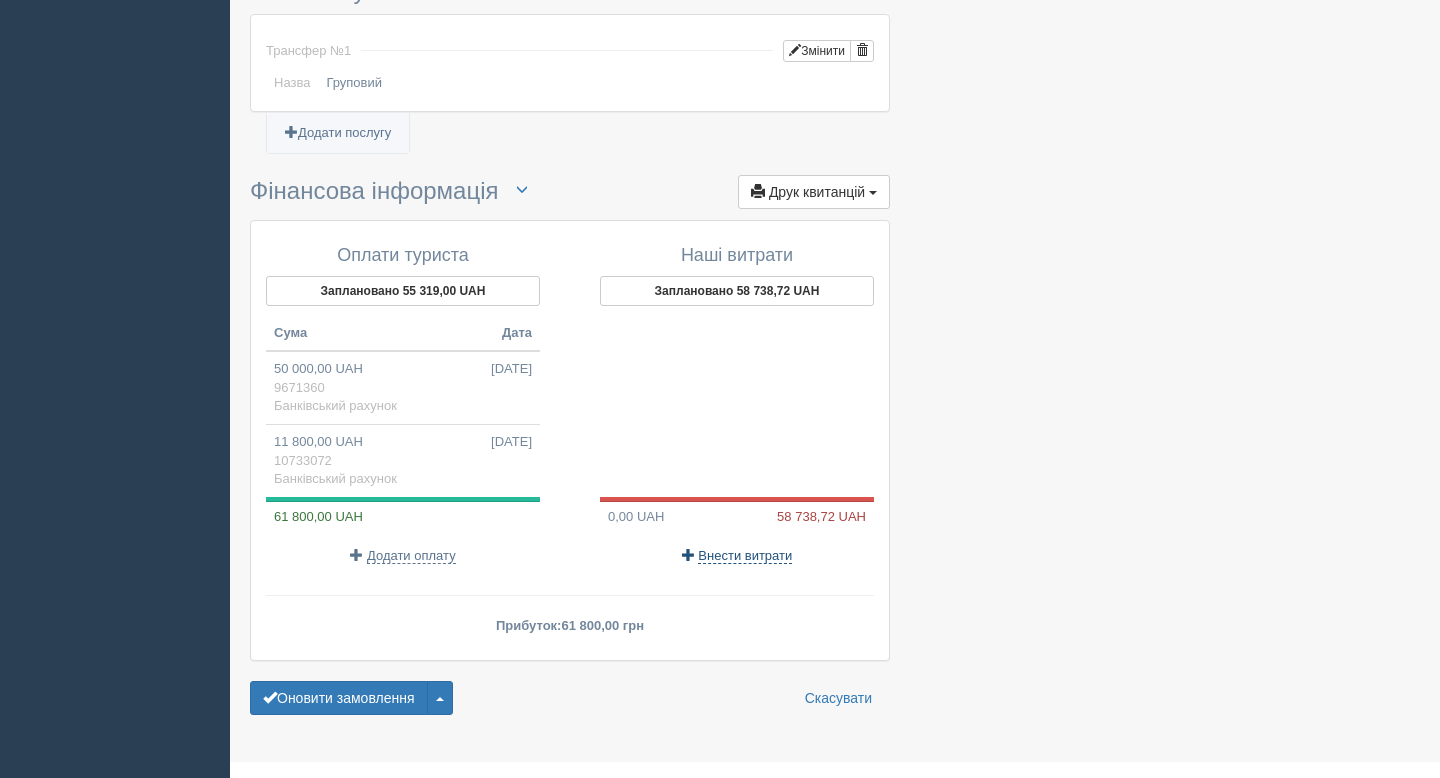click on "Внести витрати" at bounding box center [745, 556] 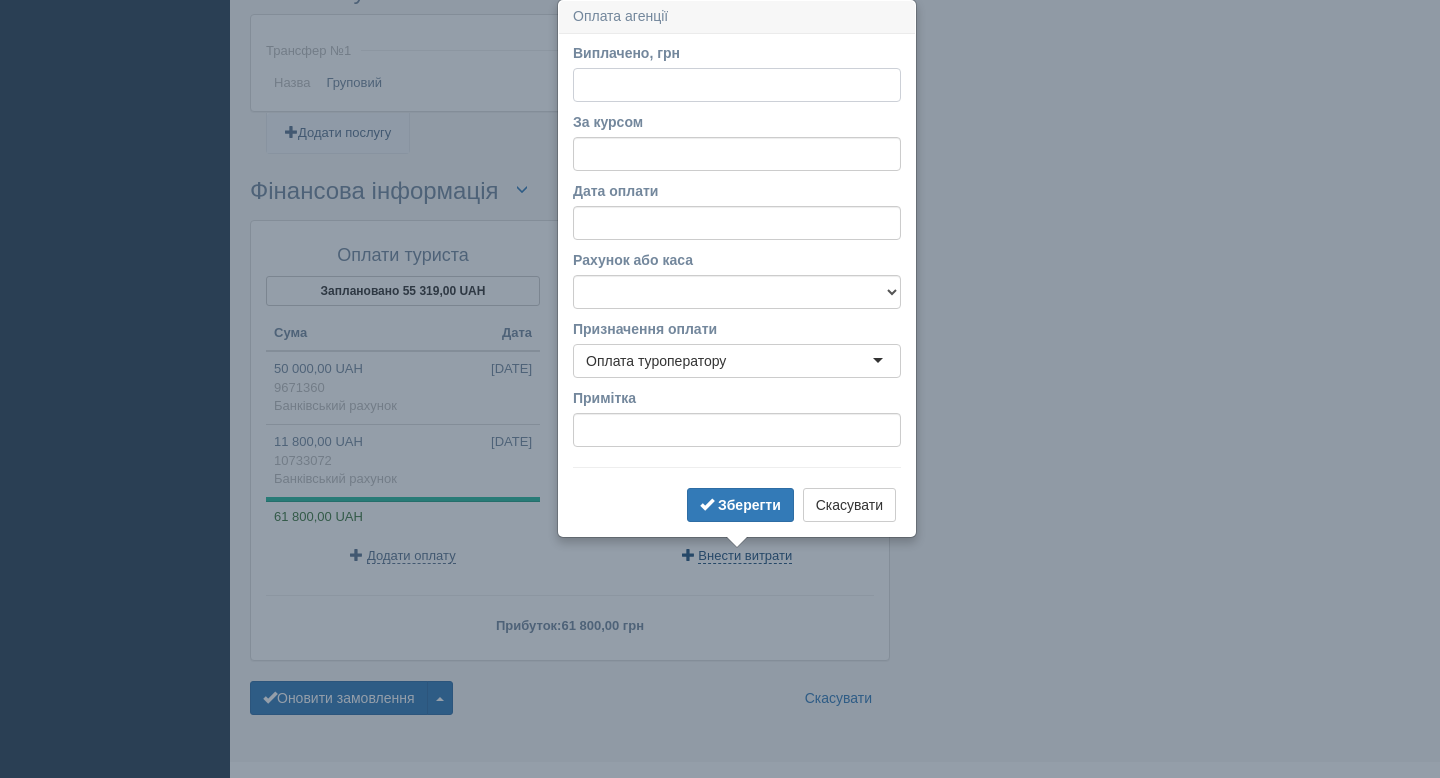 scroll, scrollTop: 1565, scrollLeft: 0, axis: vertical 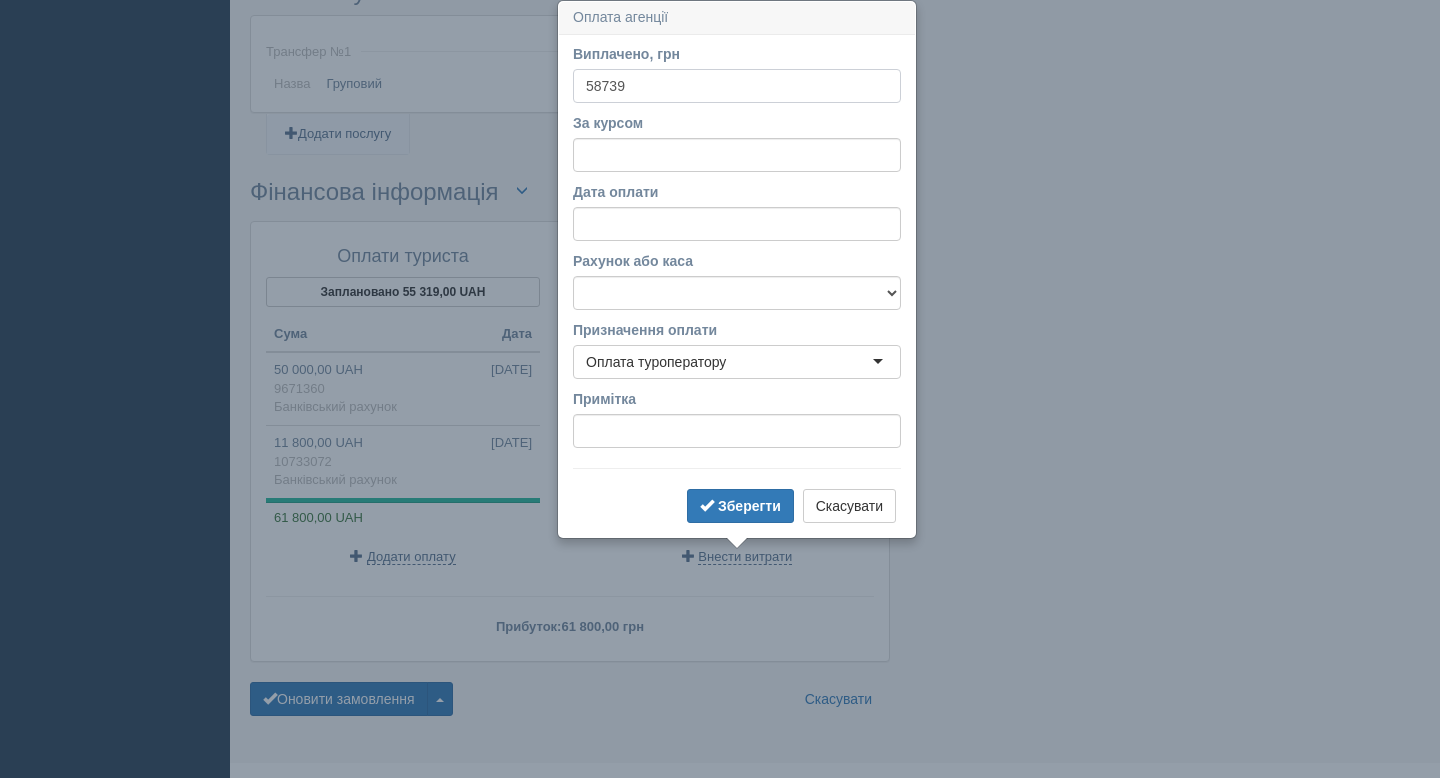 type on "58739" 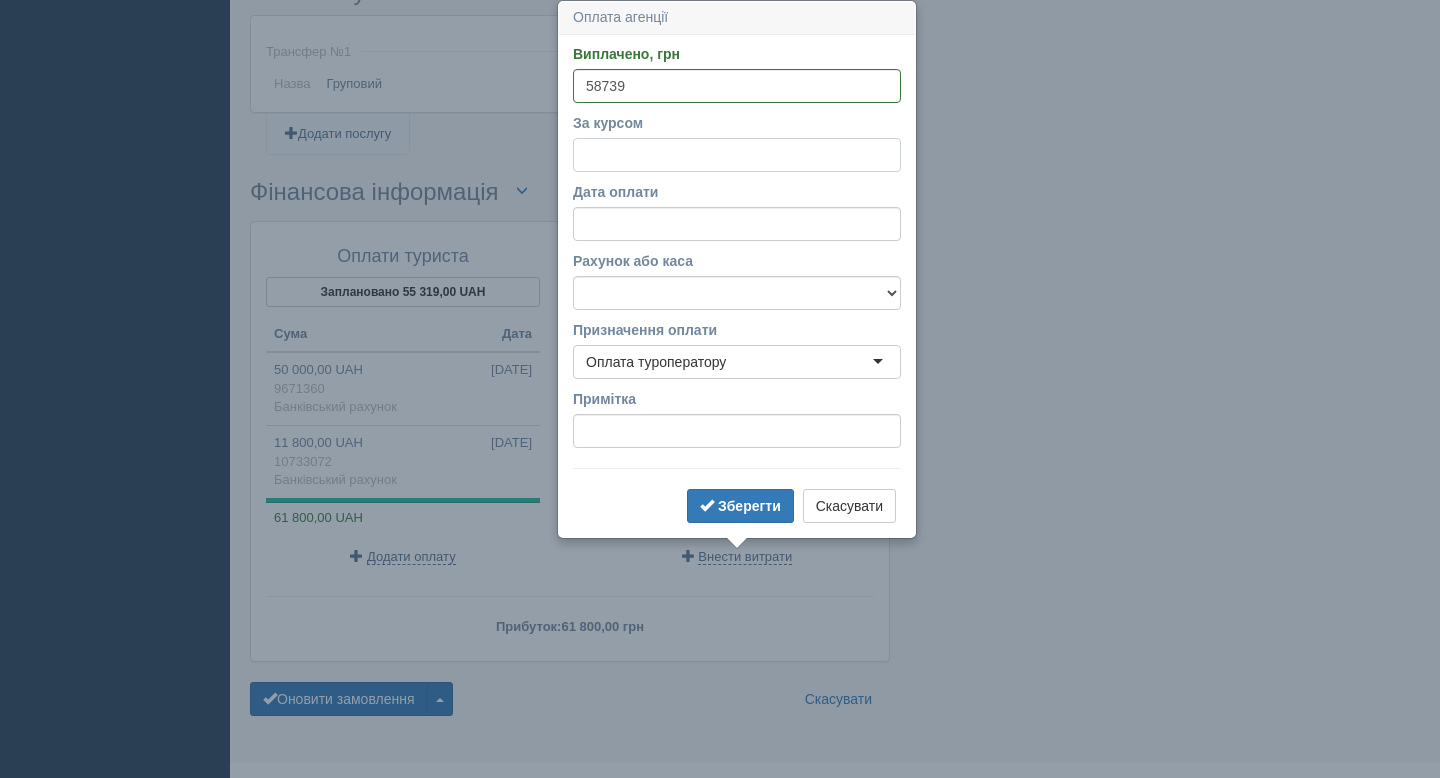click on "За курсом" at bounding box center (737, 155) 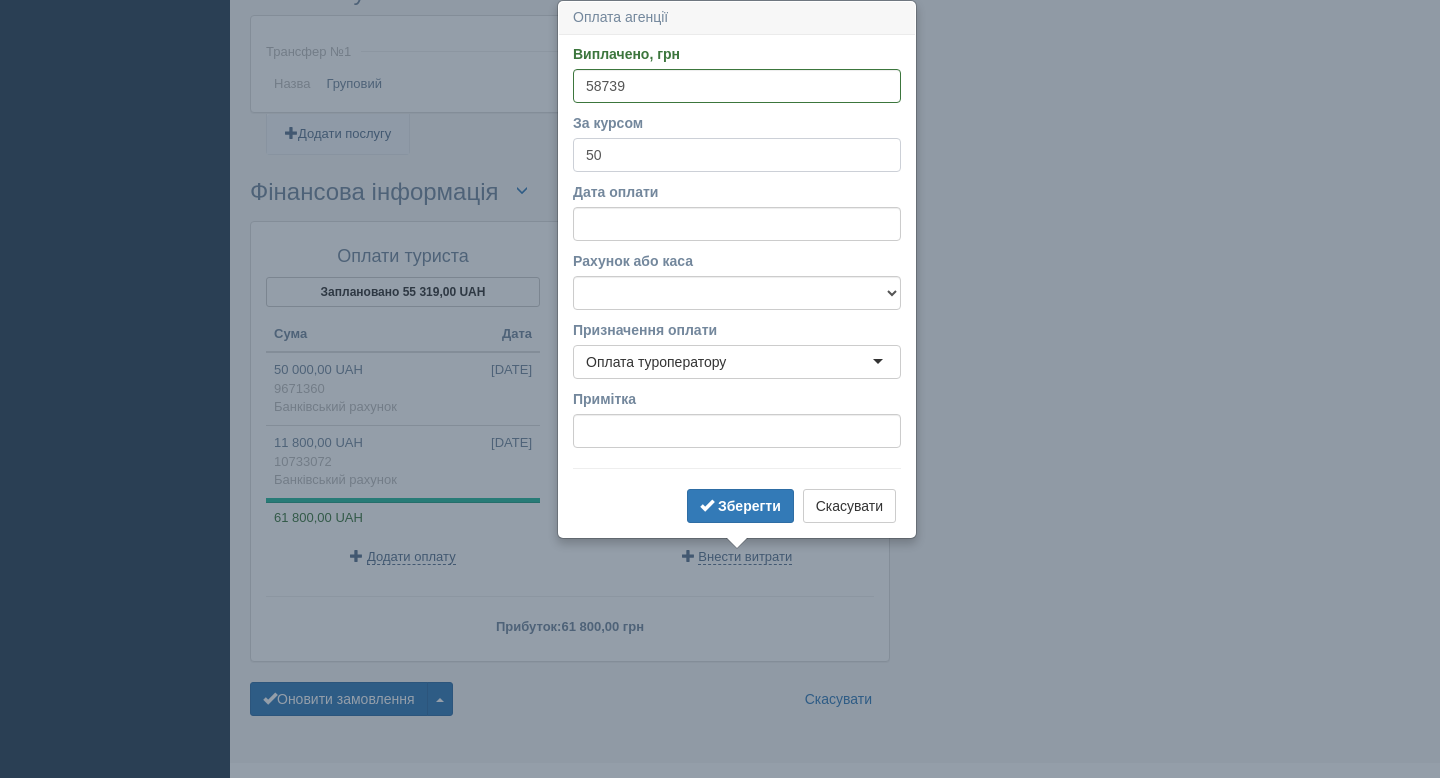 type on "50" 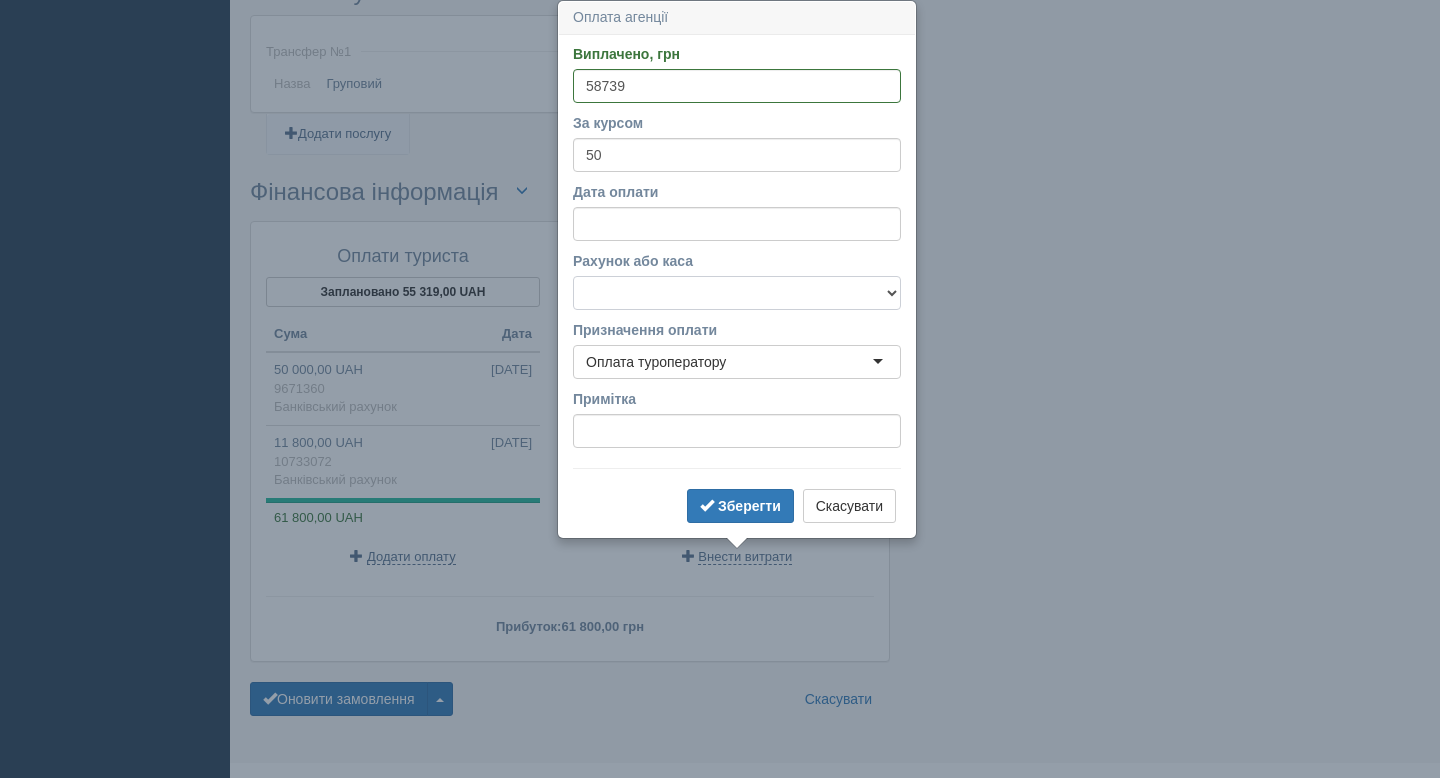 click on "Банківський рахунок
Готівкова каса" at bounding box center (737, 293) 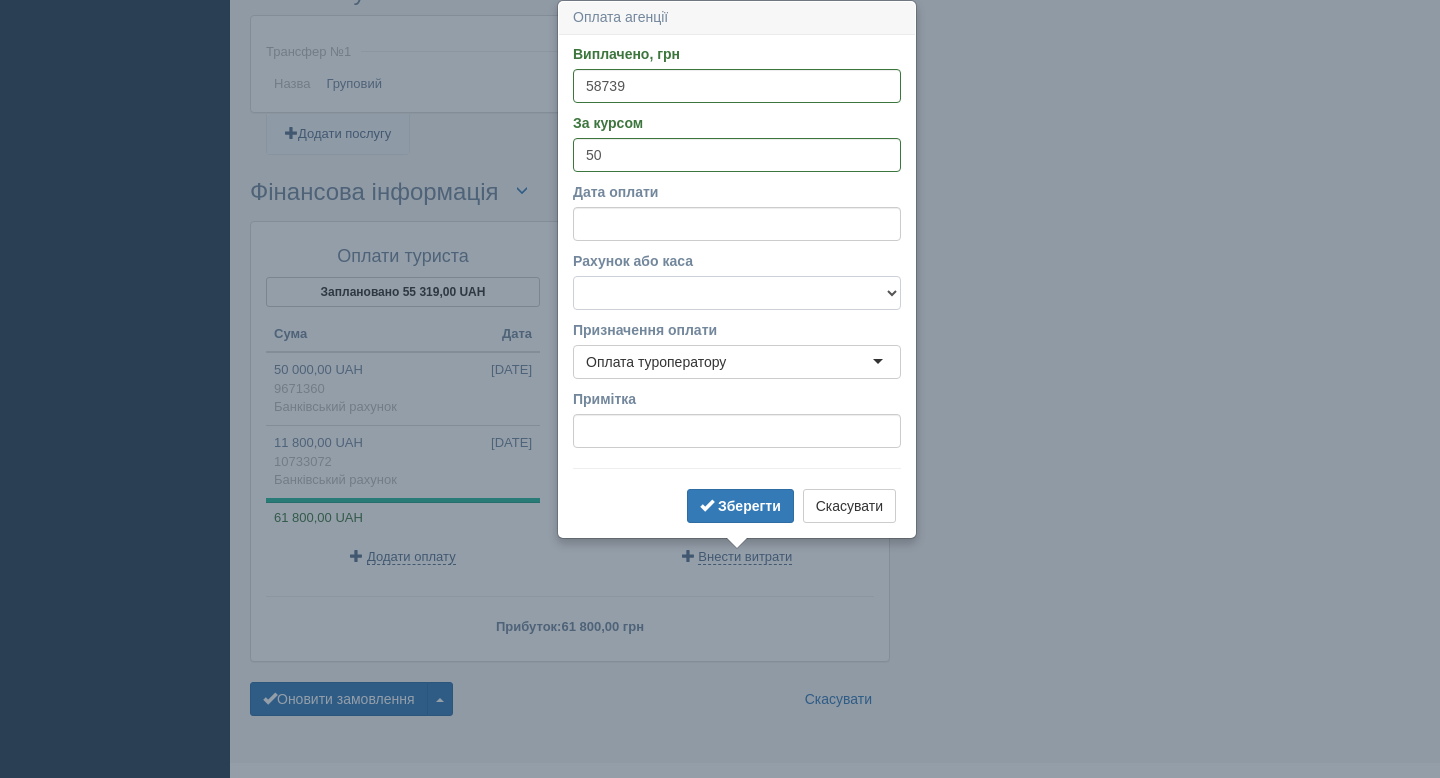 select on "2694" 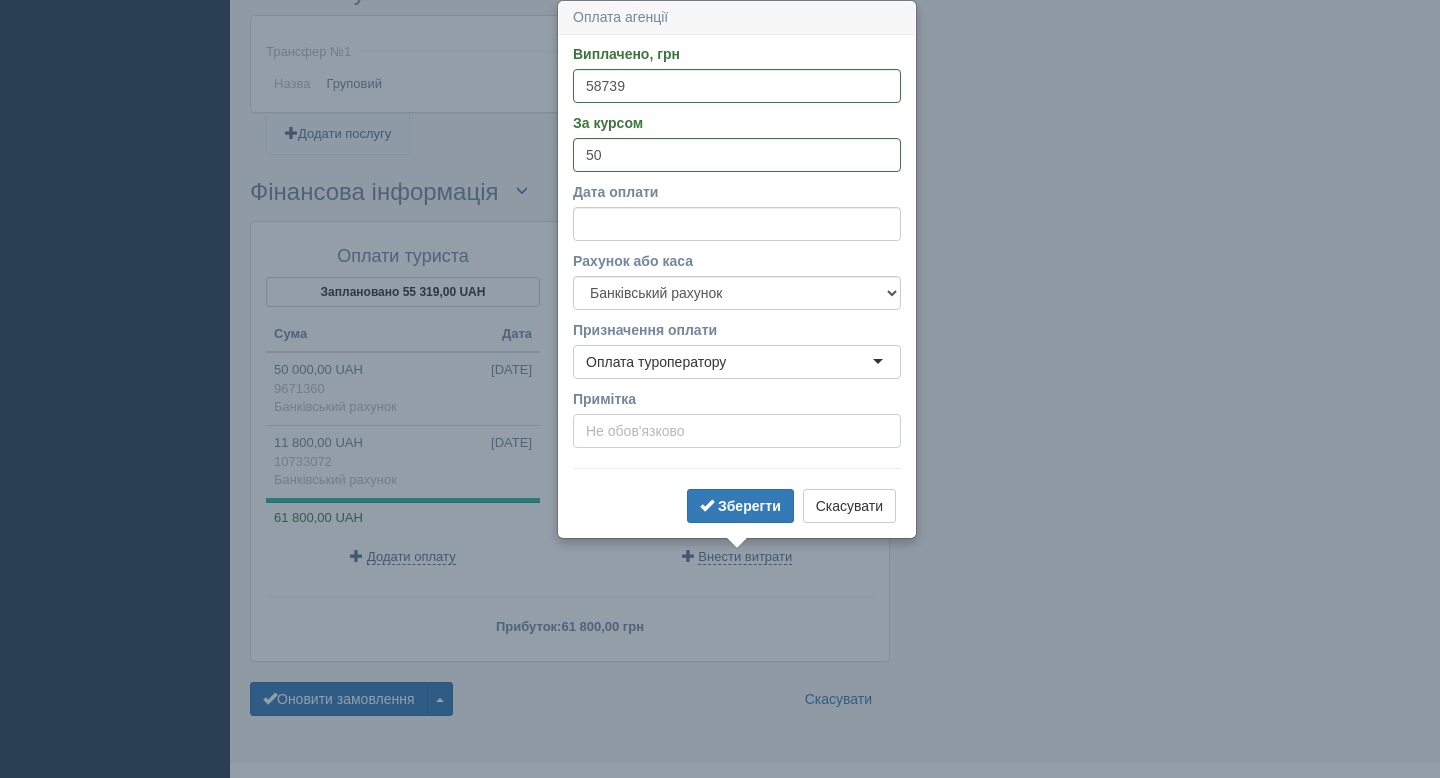 click on "Примітка" at bounding box center [737, 431] 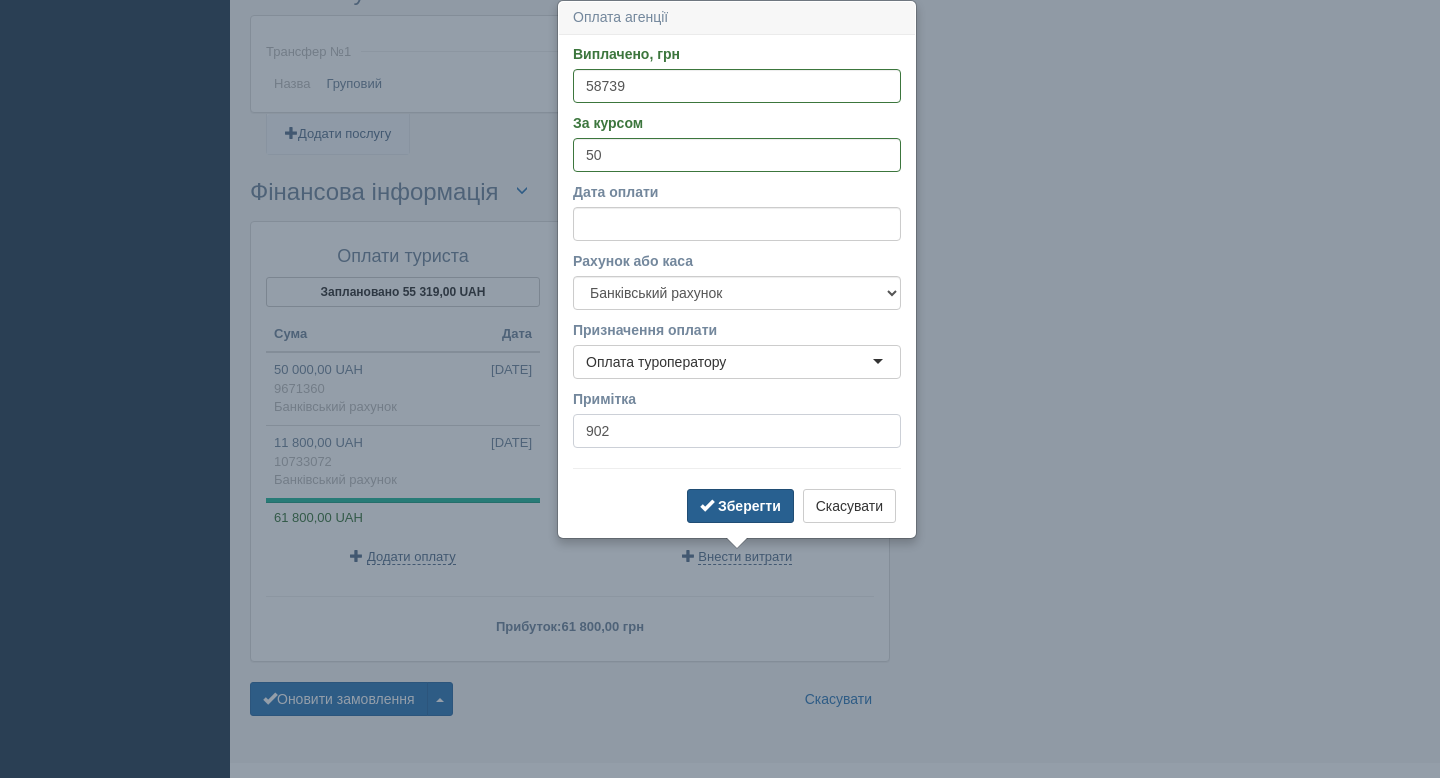 type on "902" 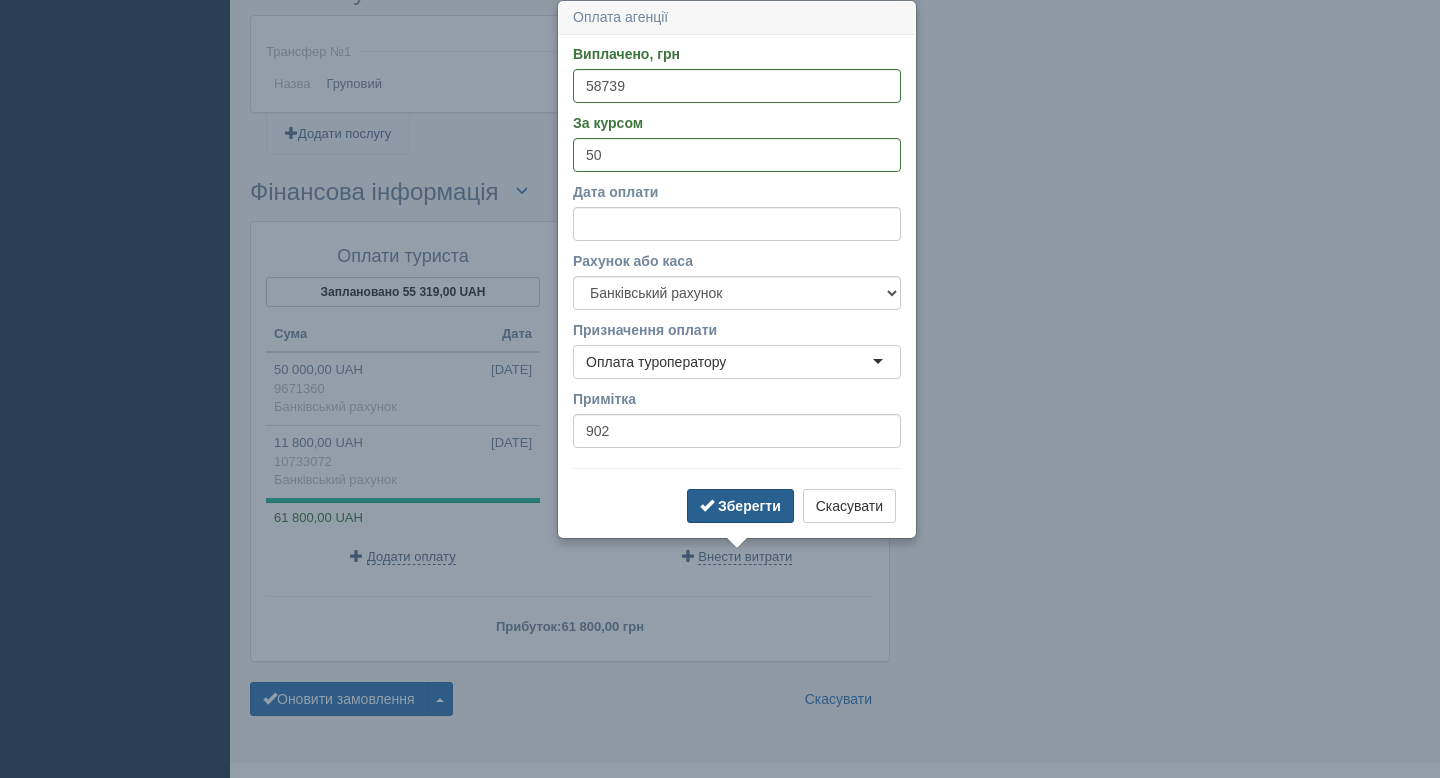 click on "Зберегти" at bounding box center [749, 506] 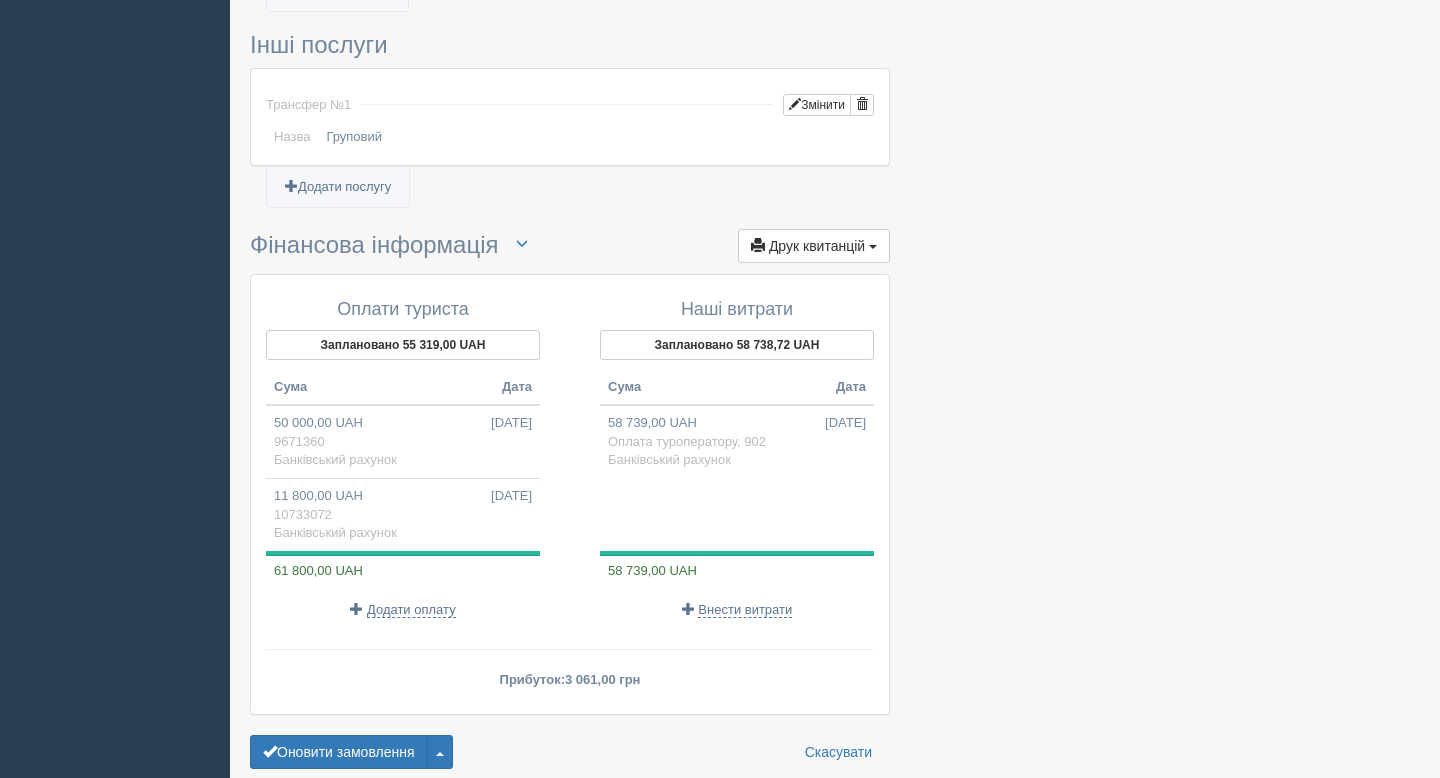 scroll, scrollTop: 1516, scrollLeft: 0, axis: vertical 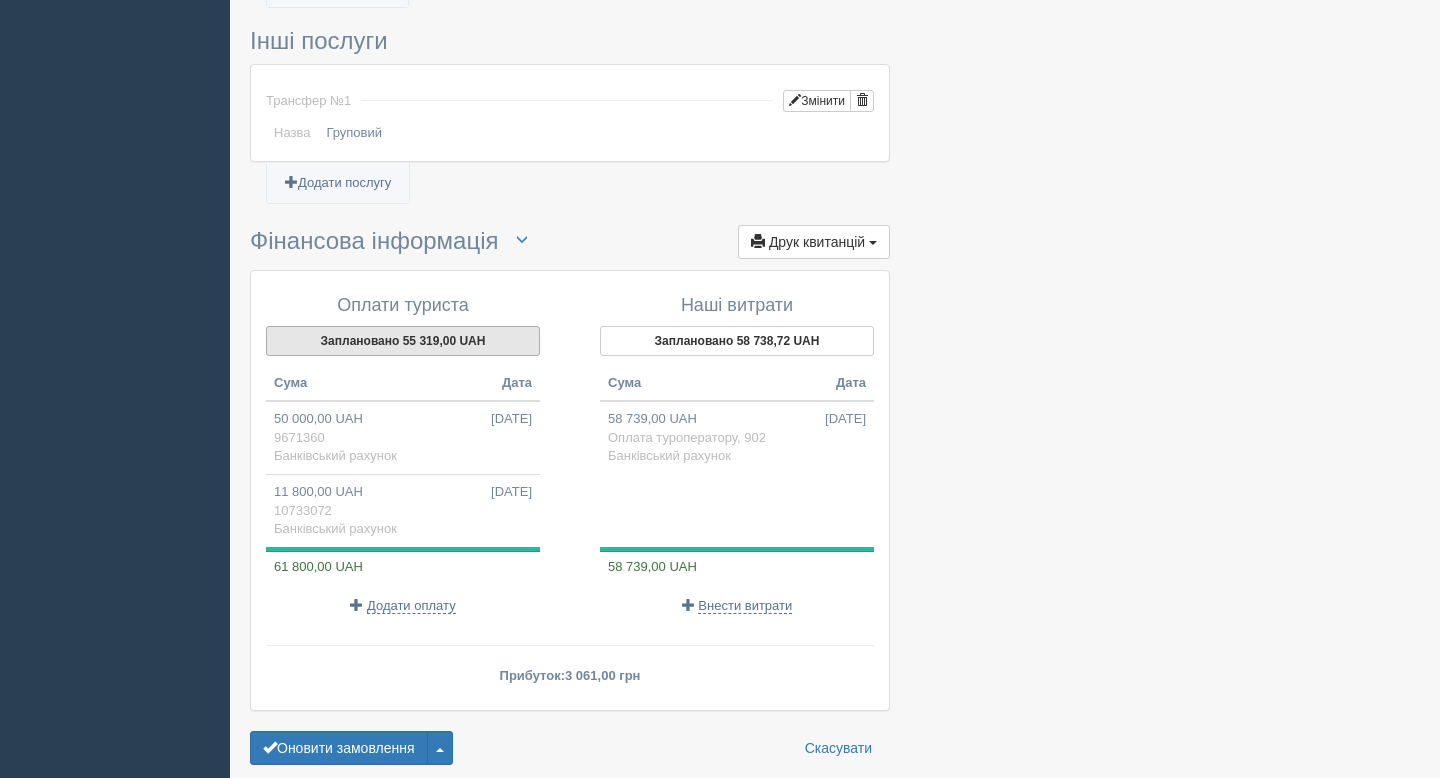 click on "Заплановано 55 319,00 UAH" at bounding box center [403, 341] 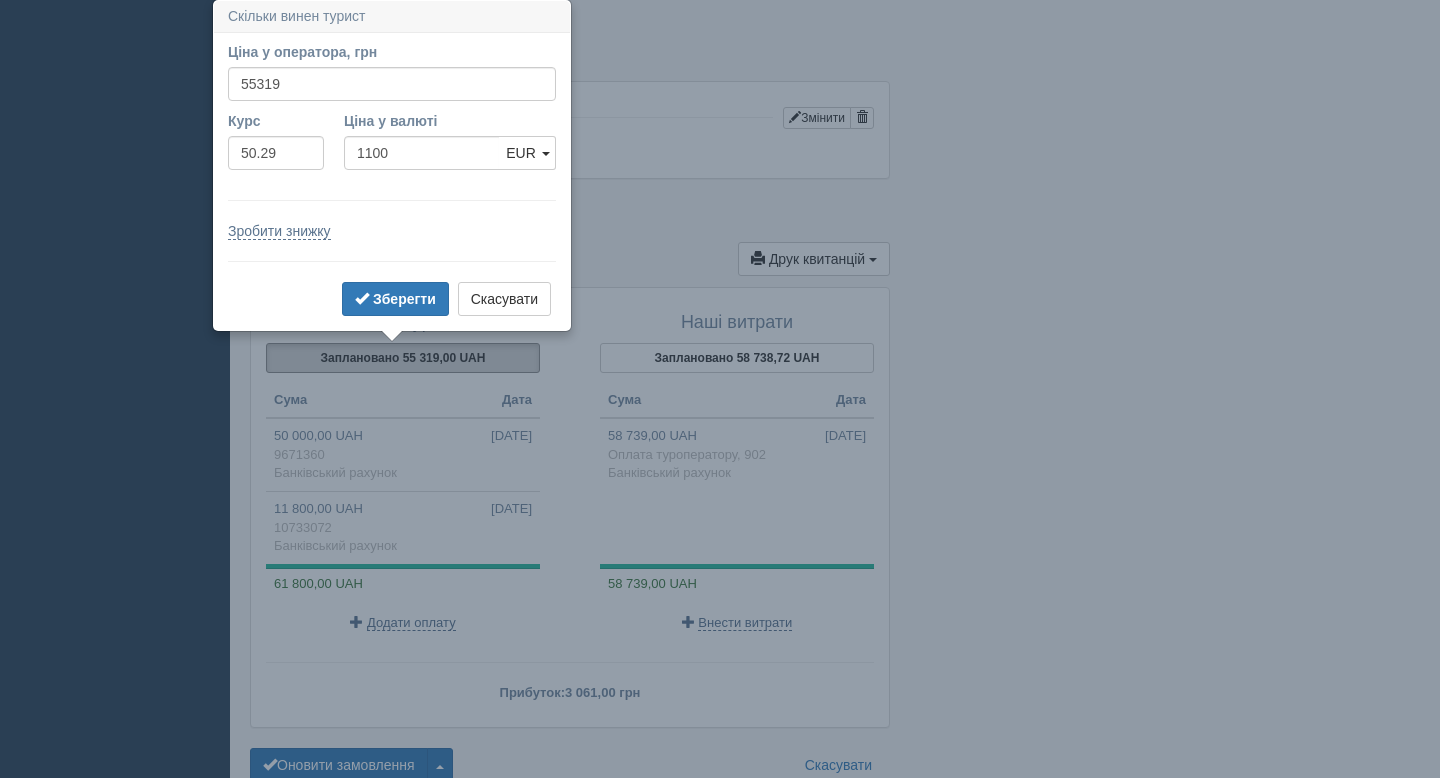 scroll, scrollTop: 1498, scrollLeft: 0, axis: vertical 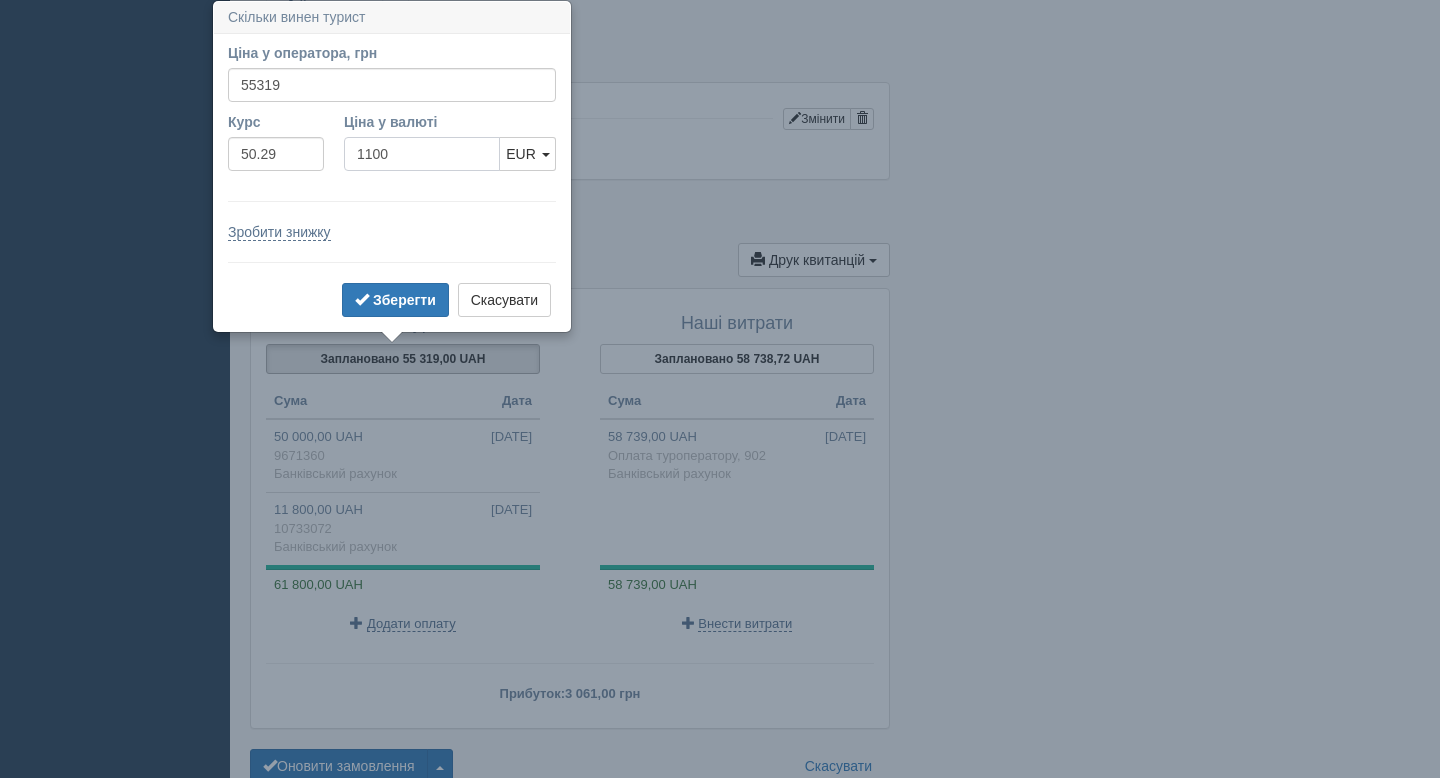 click on "1100" at bounding box center [422, 154] 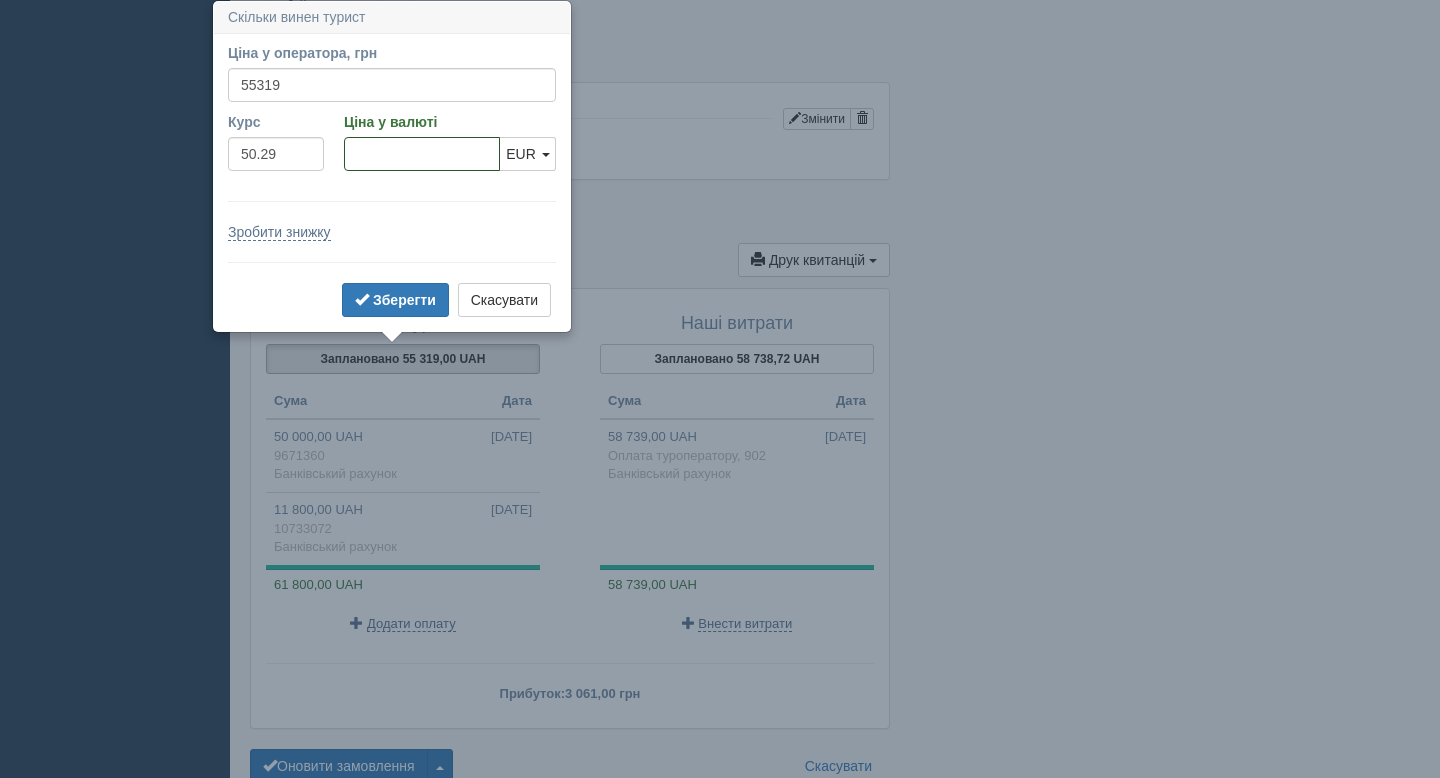 type 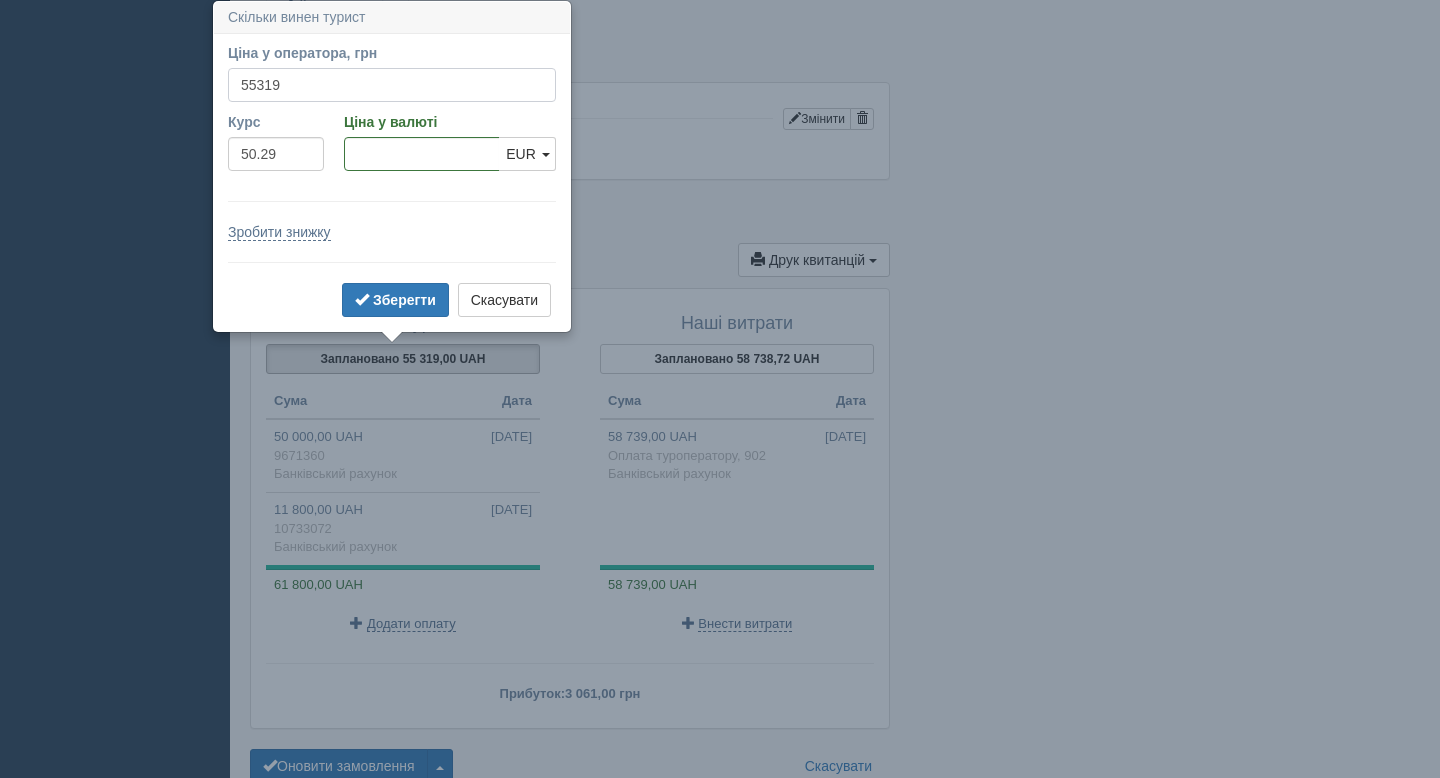type 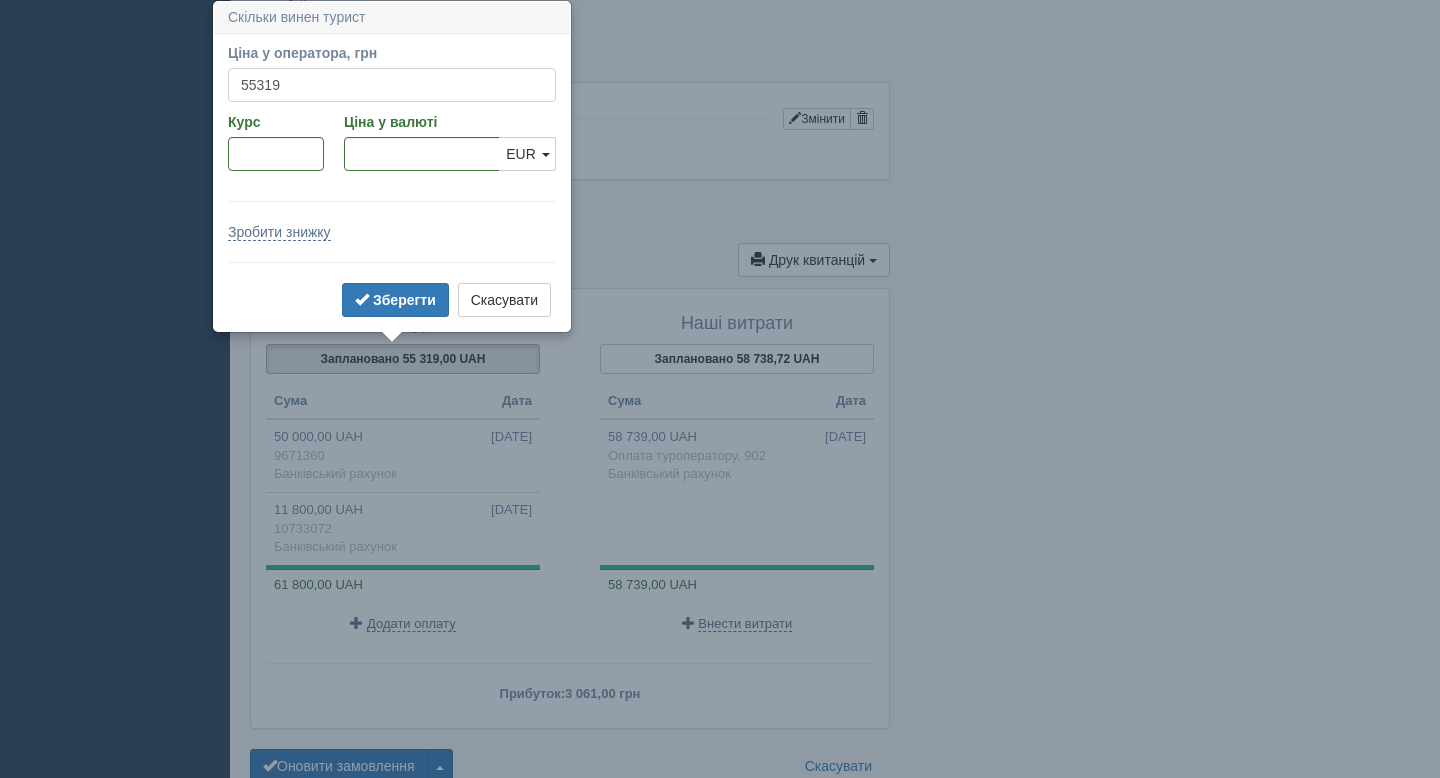 drag, startPoint x: 290, startPoint y: 87, endPoint x: 209, endPoint y: 86, distance: 81.00617 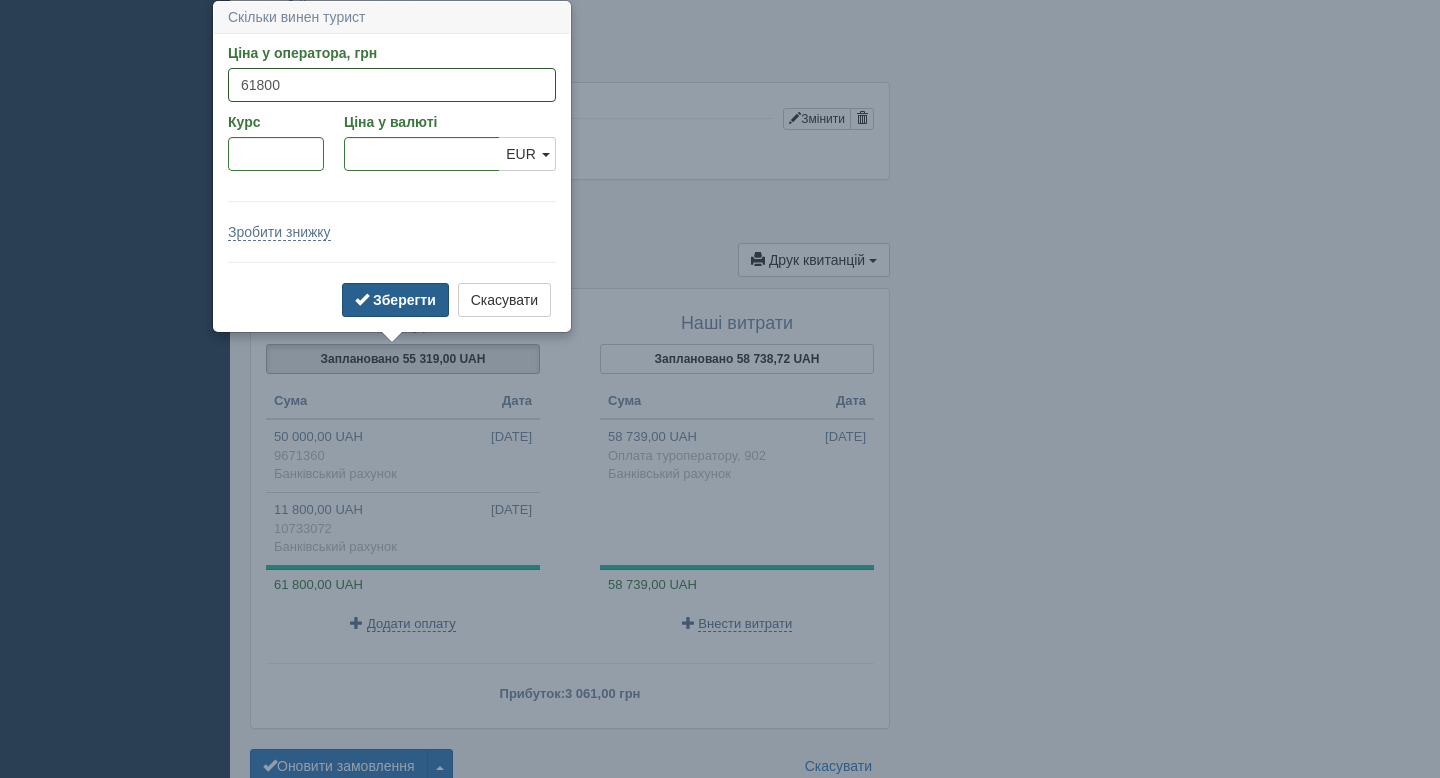 type on "61800" 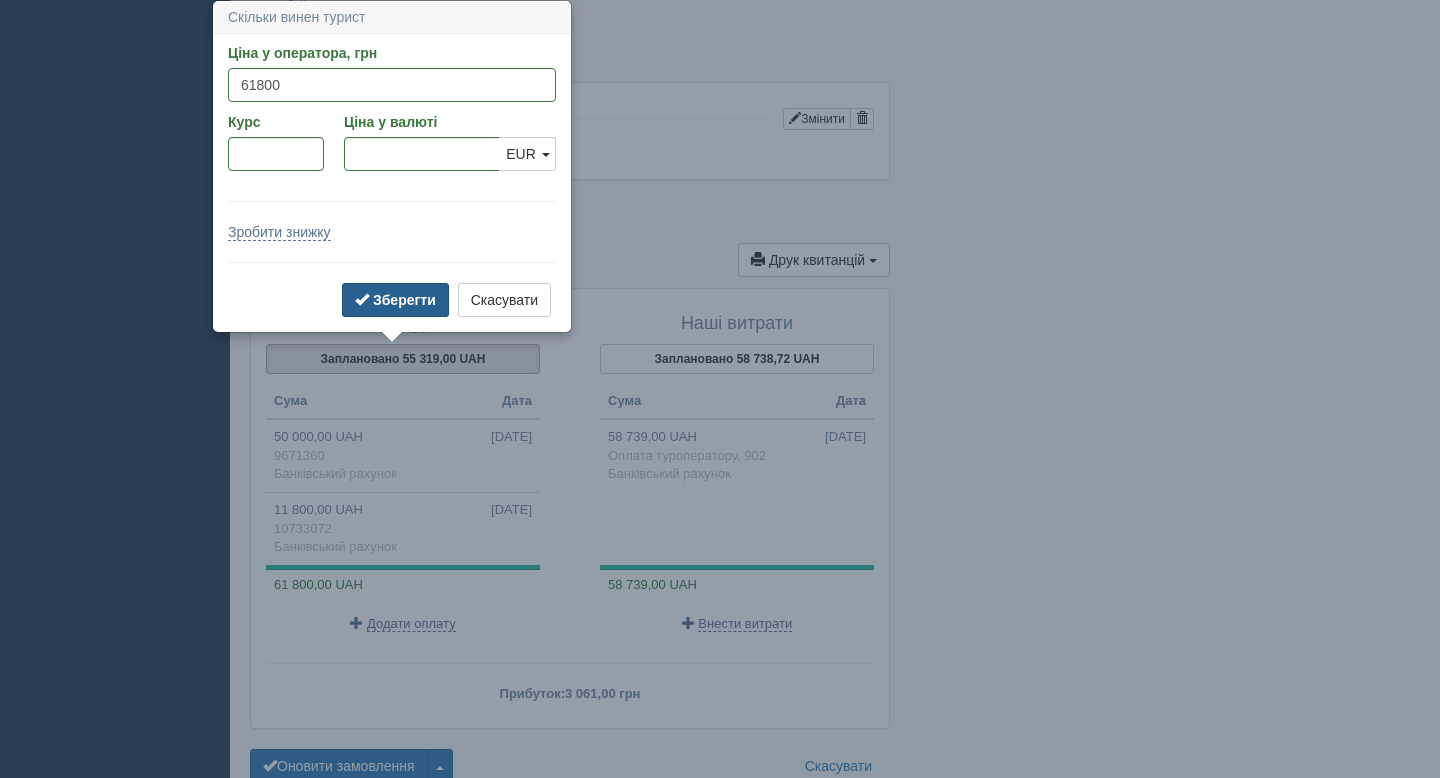 click on "Зберегти" at bounding box center [404, 300] 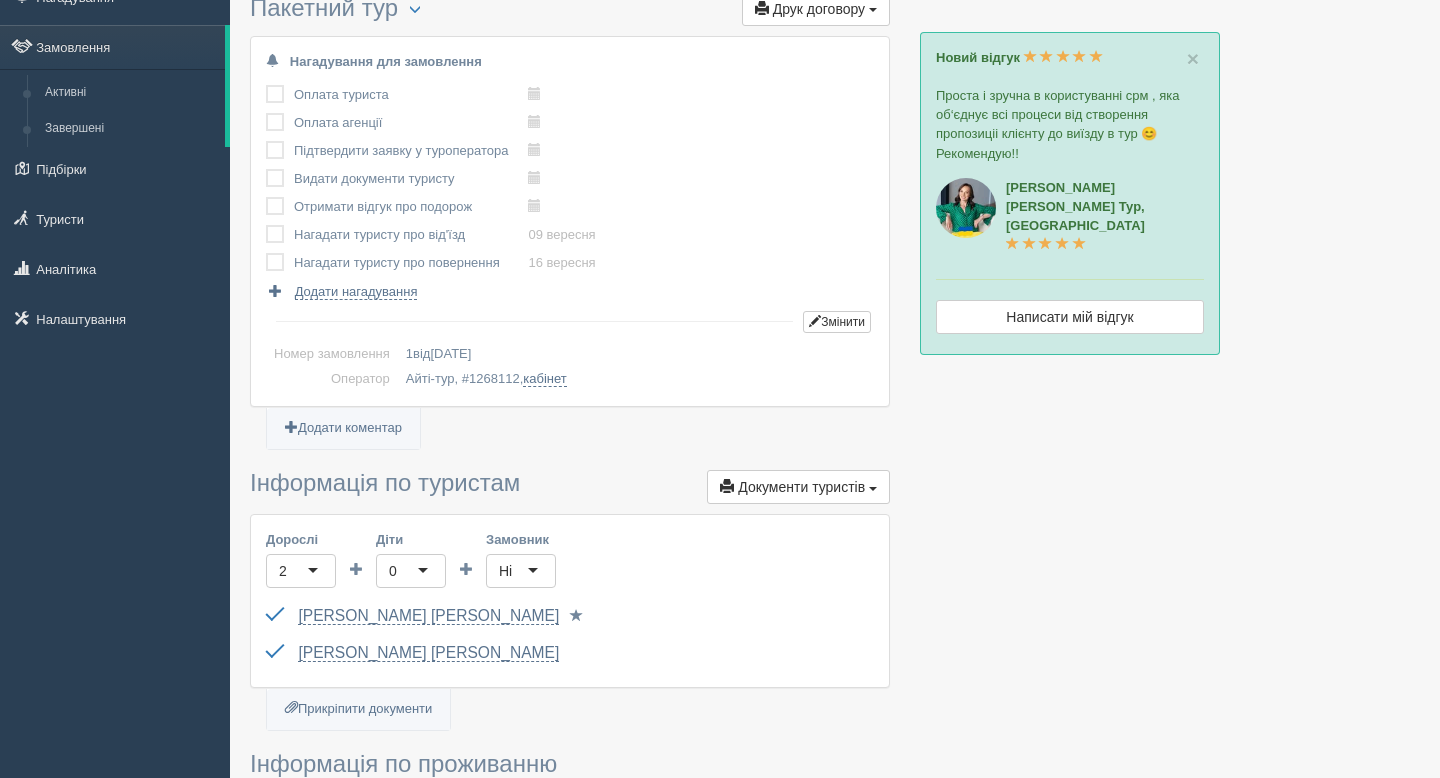 scroll, scrollTop: 0, scrollLeft: 0, axis: both 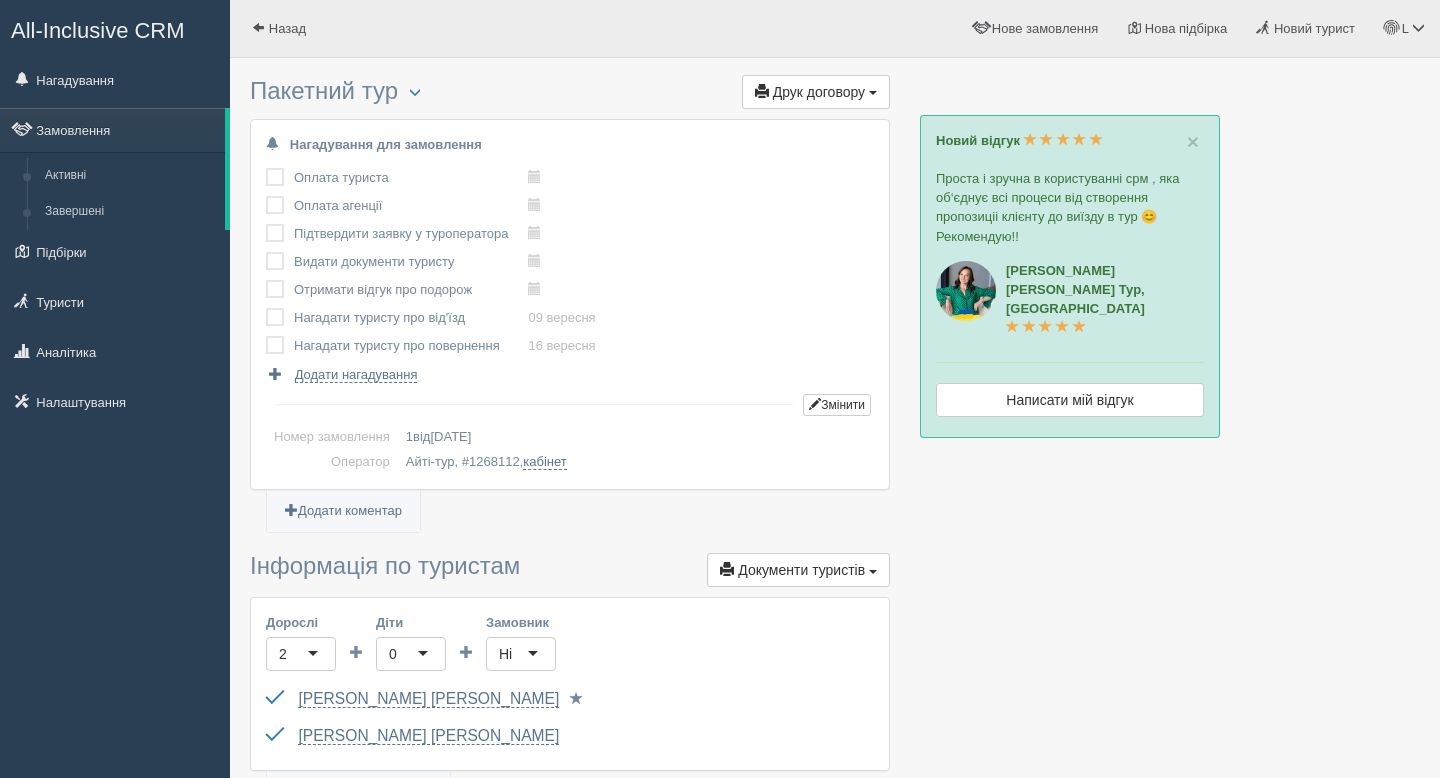 click on "All-Inclusive CRM" at bounding box center [98, 30] 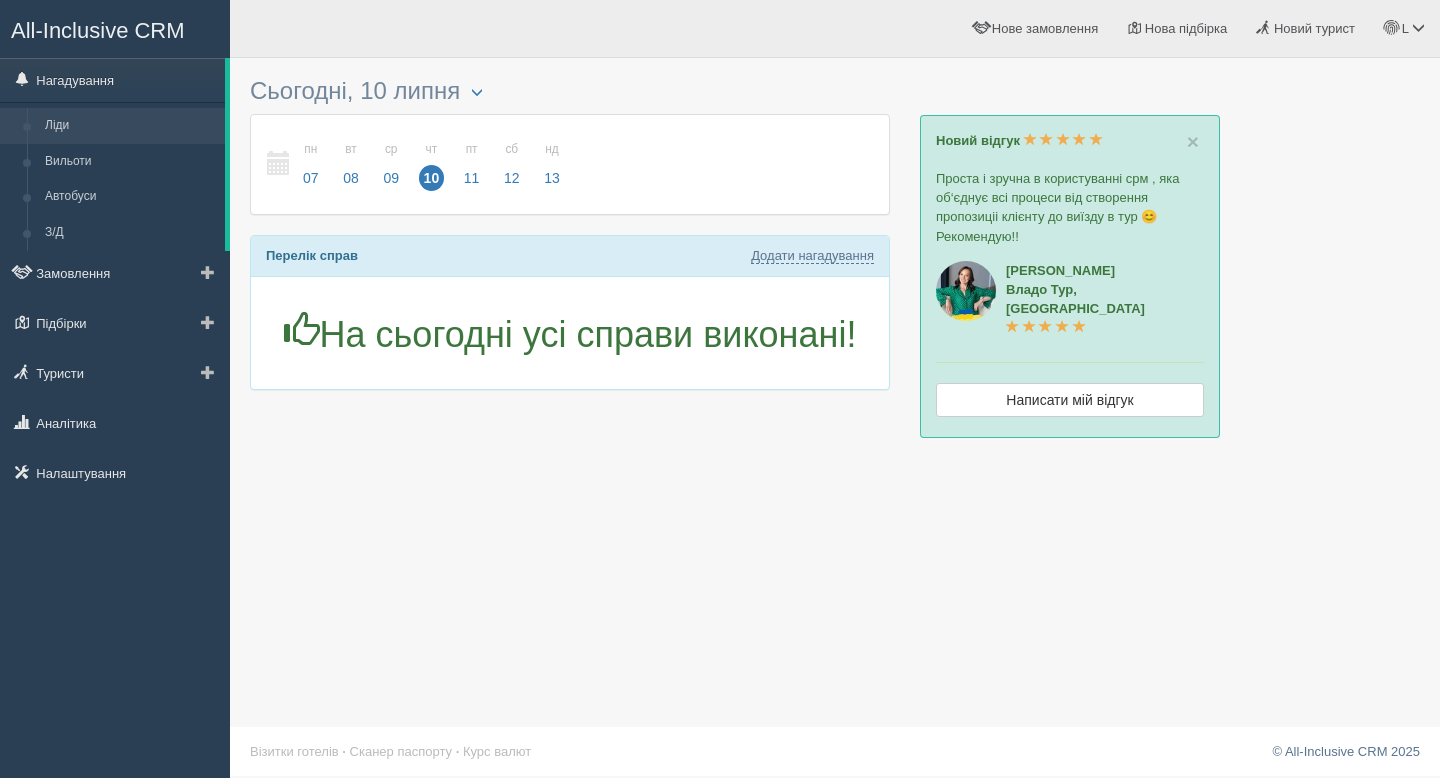 scroll, scrollTop: 0, scrollLeft: 0, axis: both 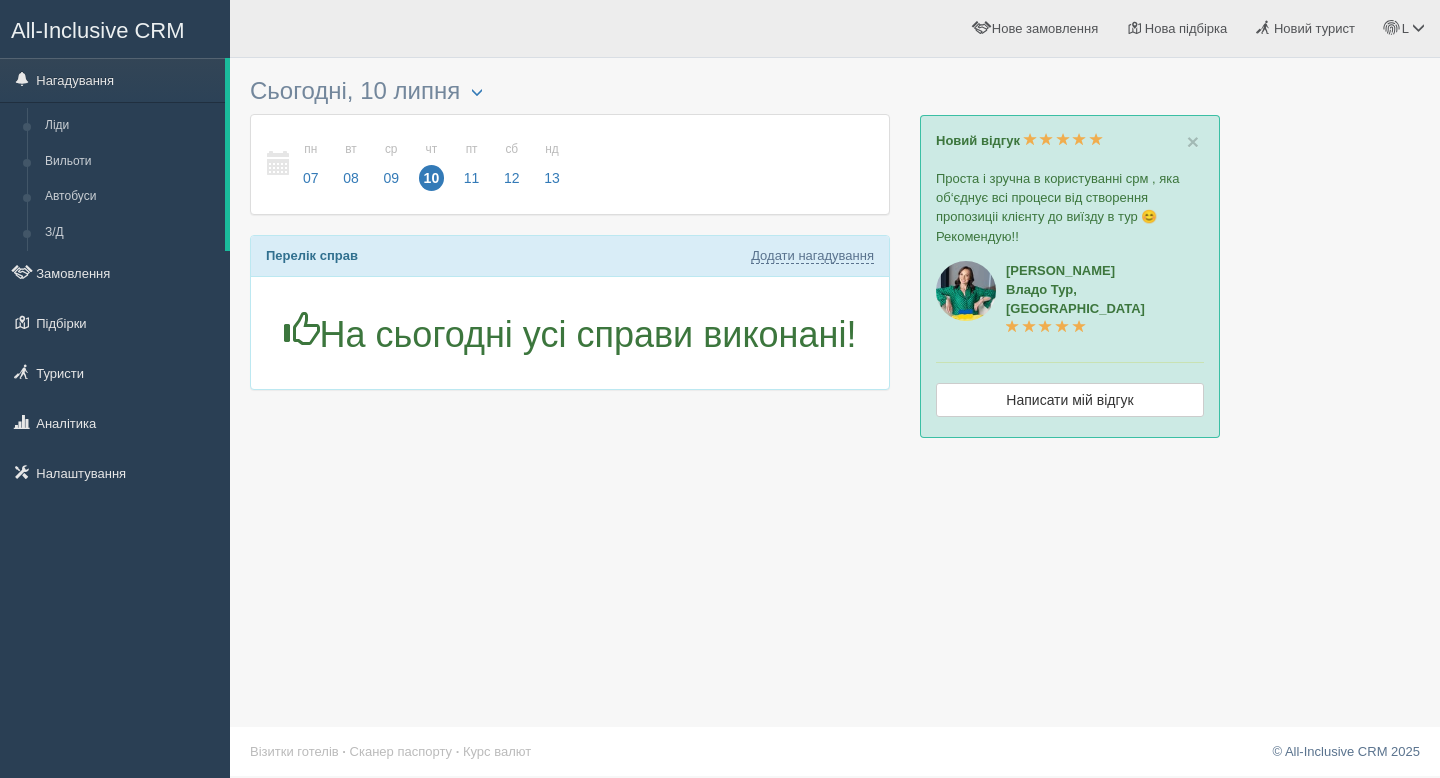 click on "All-Inclusive CRM" at bounding box center (98, 30) 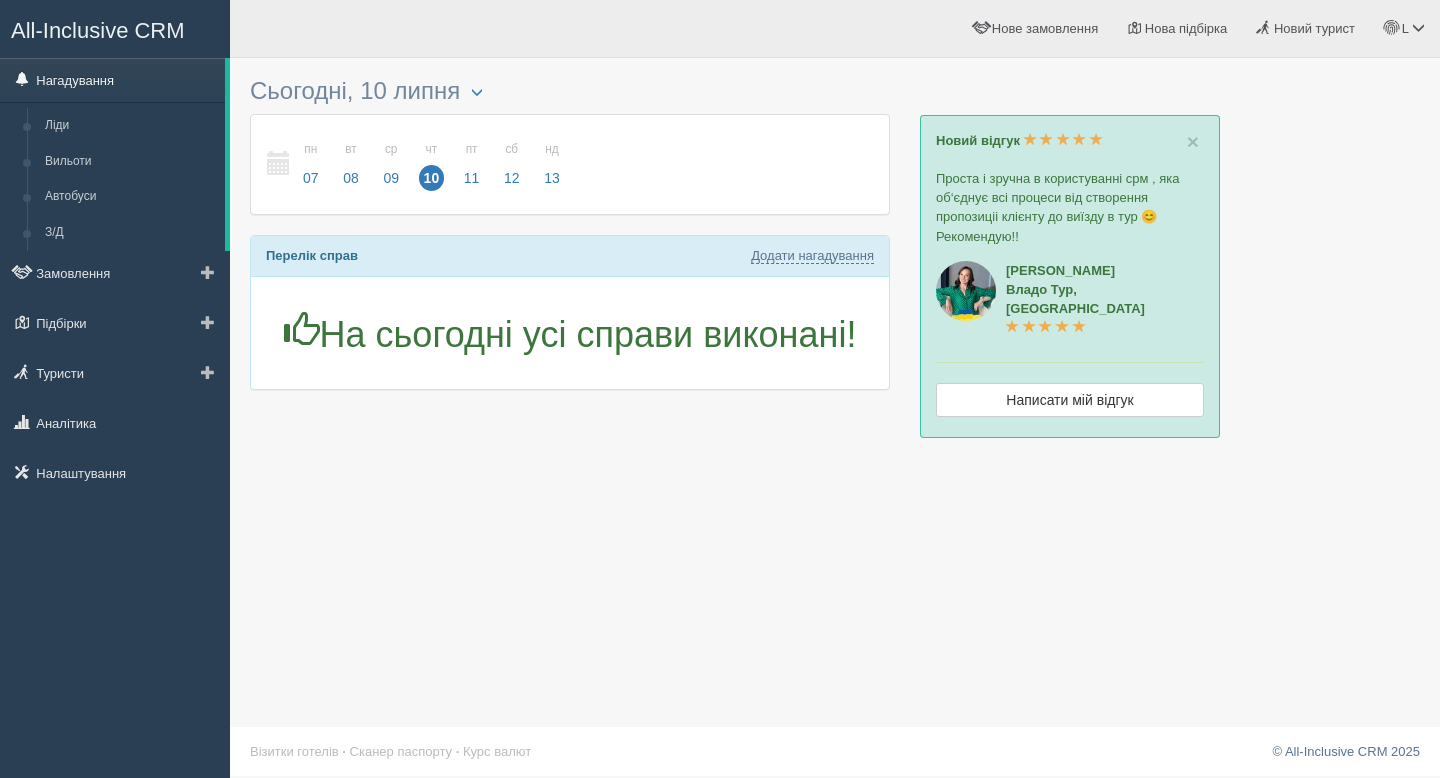 click on "Нагадування" at bounding box center [112, 80] 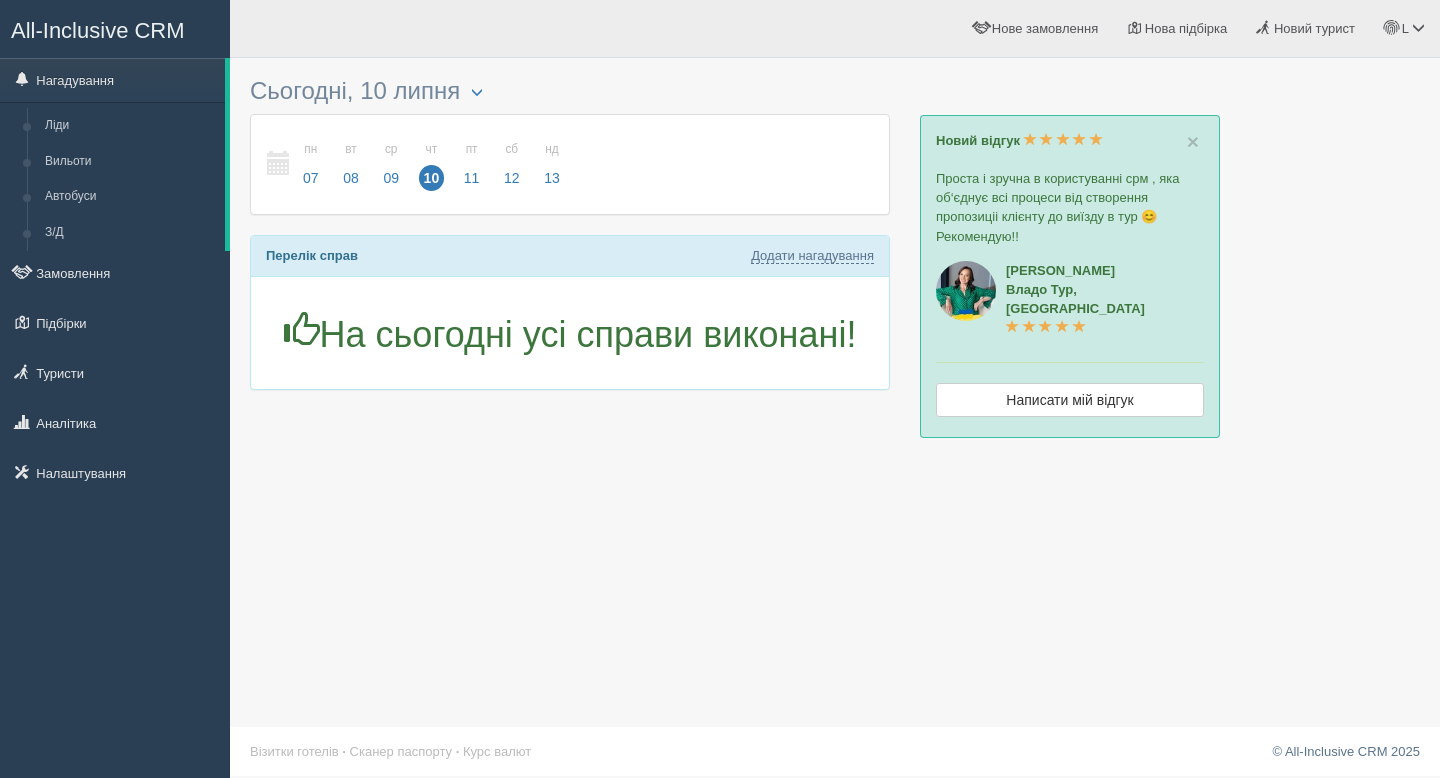 scroll, scrollTop: 0, scrollLeft: 0, axis: both 